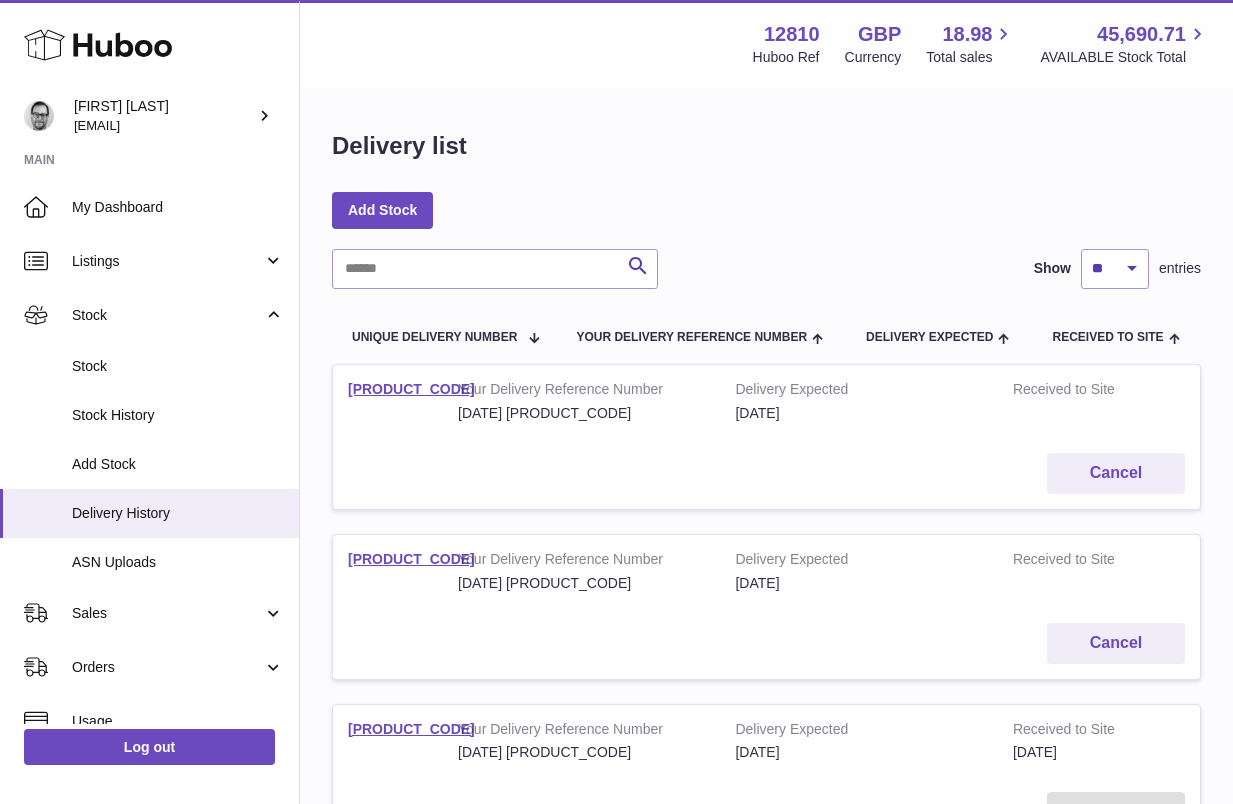 scroll, scrollTop: 0, scrollLeft: 0, axis: both 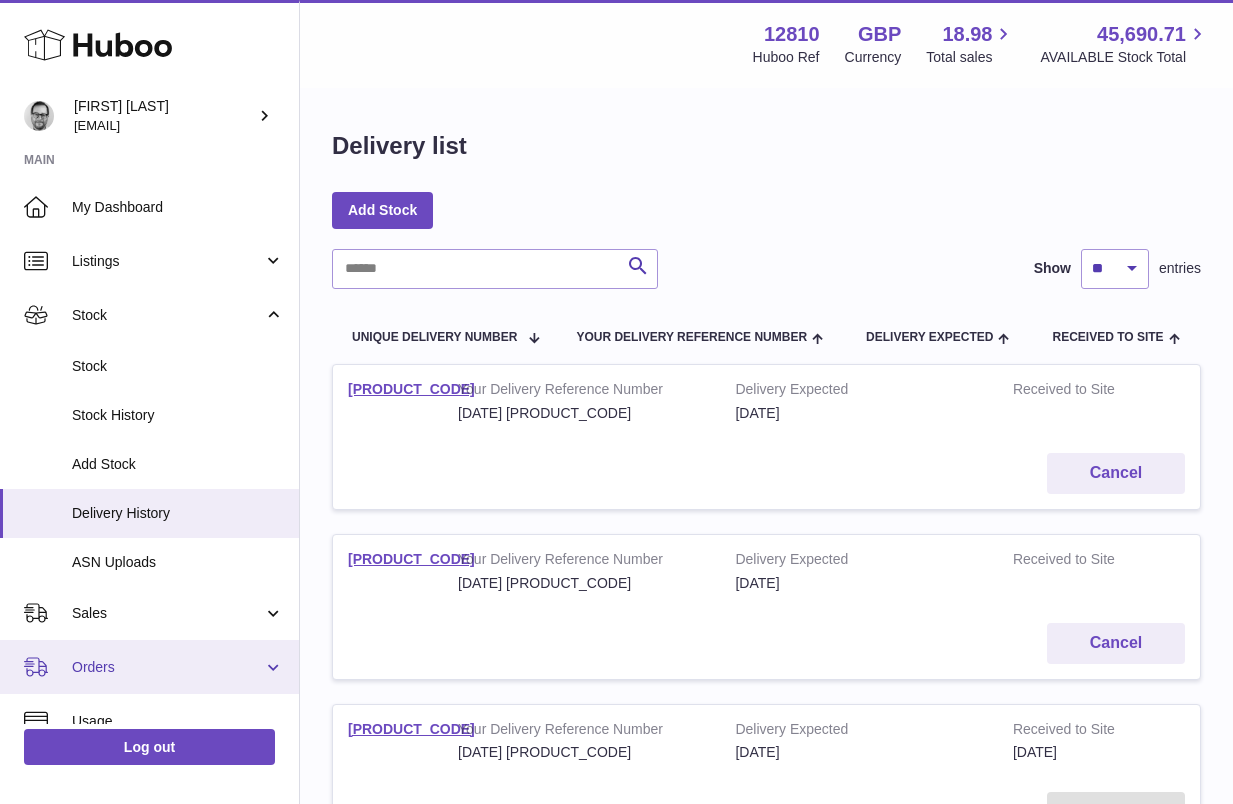 click on "Orders" at bounding box center (167, 667) 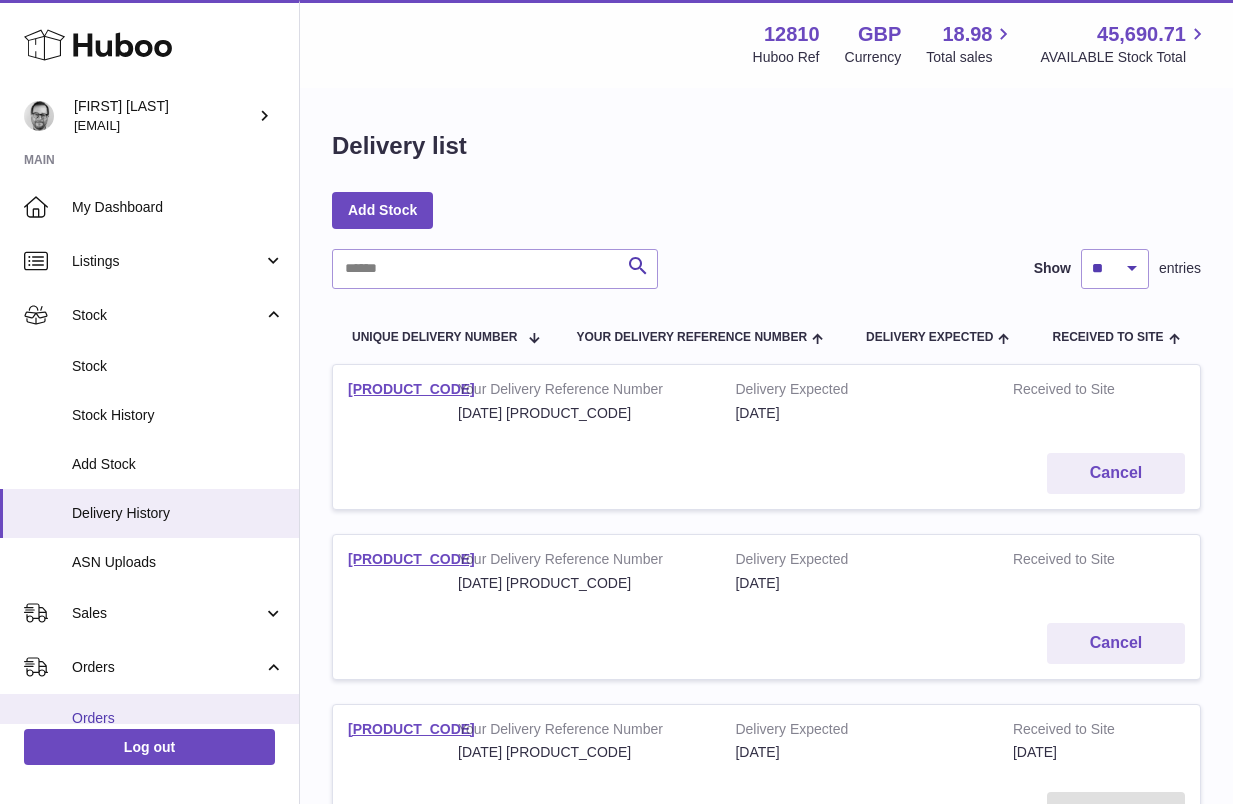 click on "Orders" at bounding box center [149, 718] 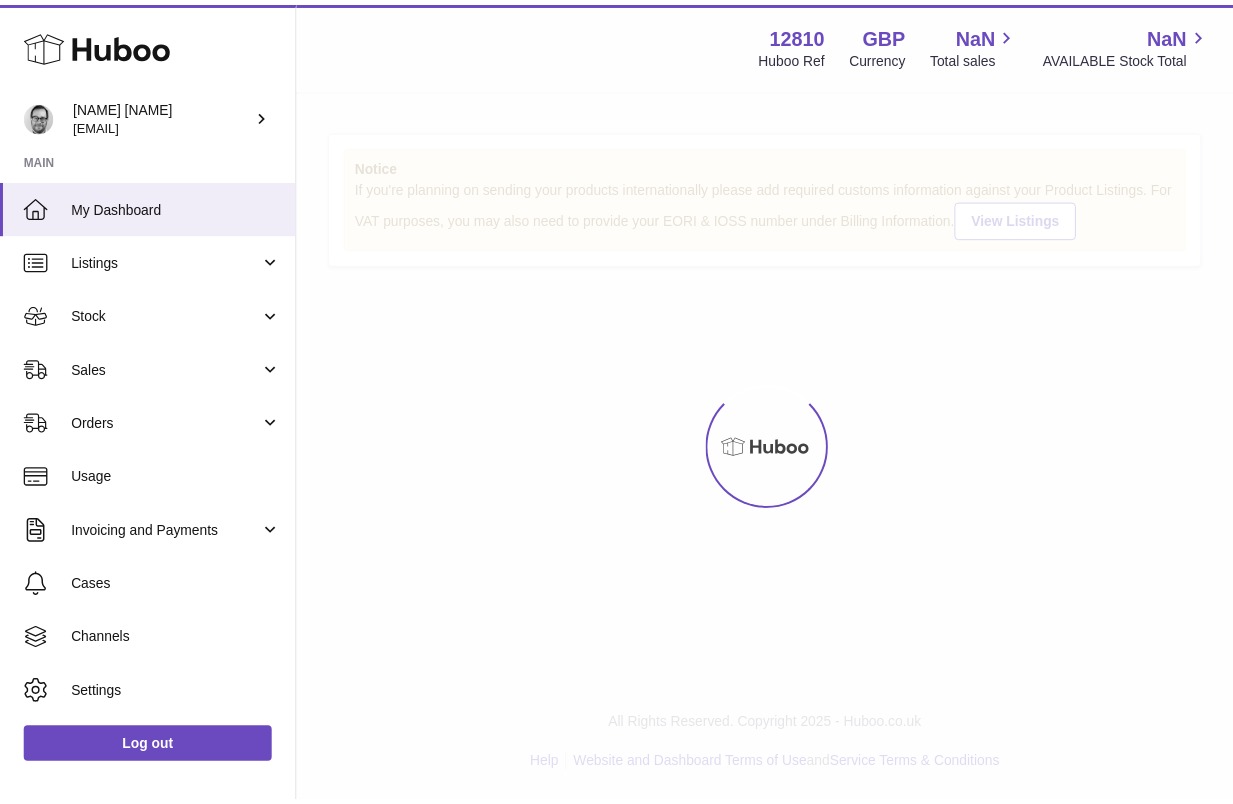 scroll, scrollTop: 0, scrollLeft: 0, axis: both 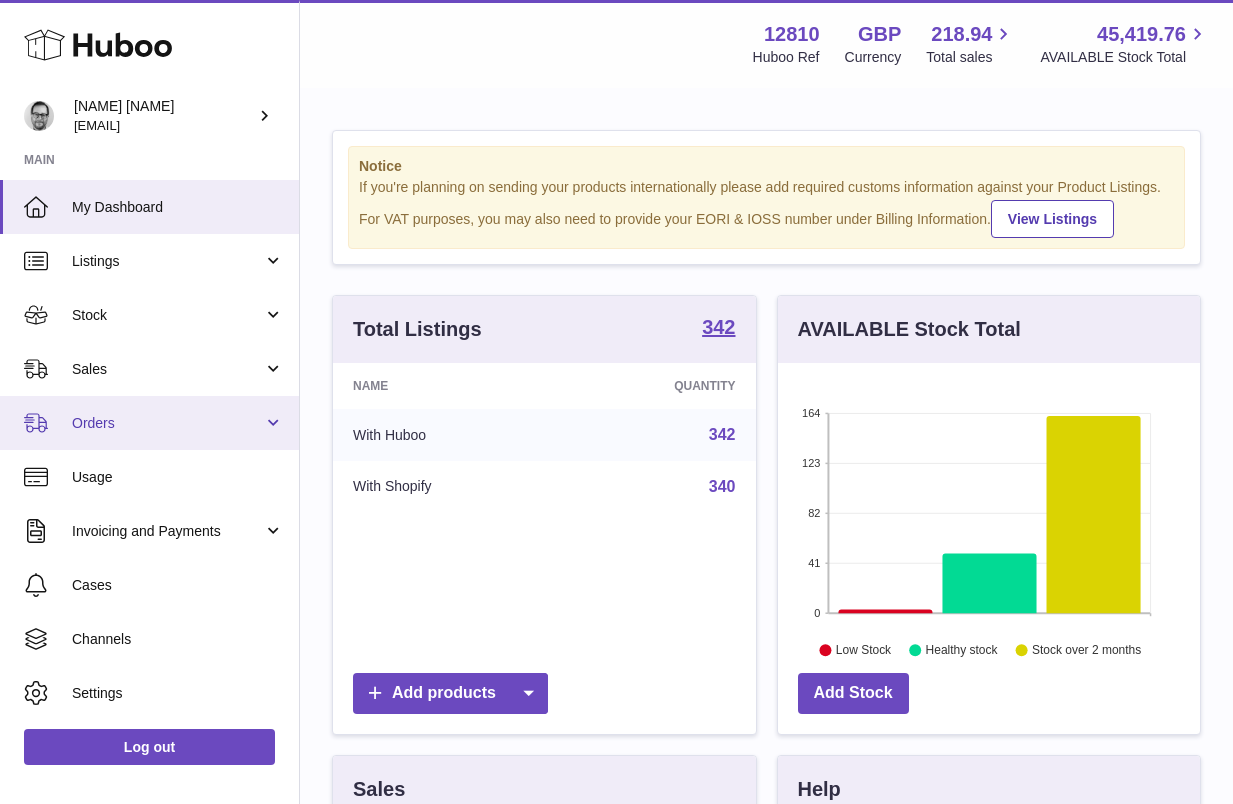 click on "Orders" at bounding box center (167, 423) 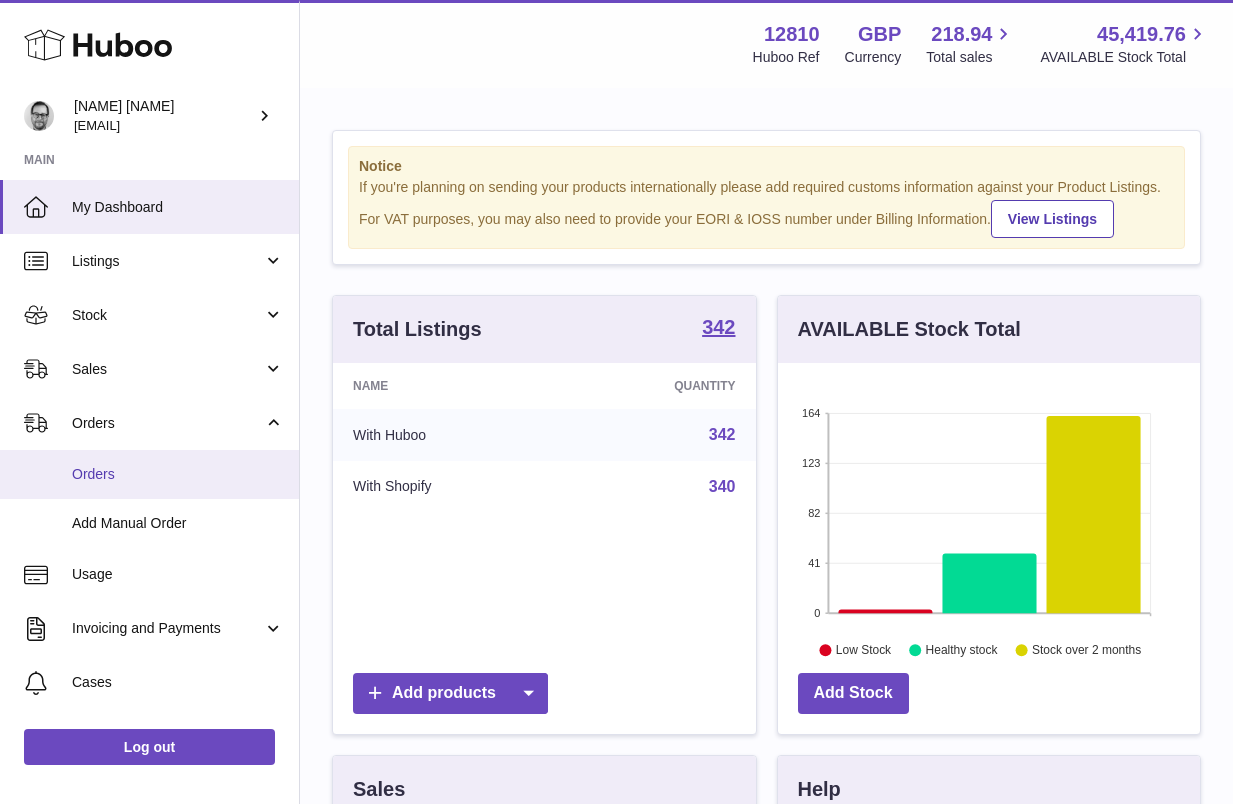 click on "Orders" at bounding box center [178, 474] 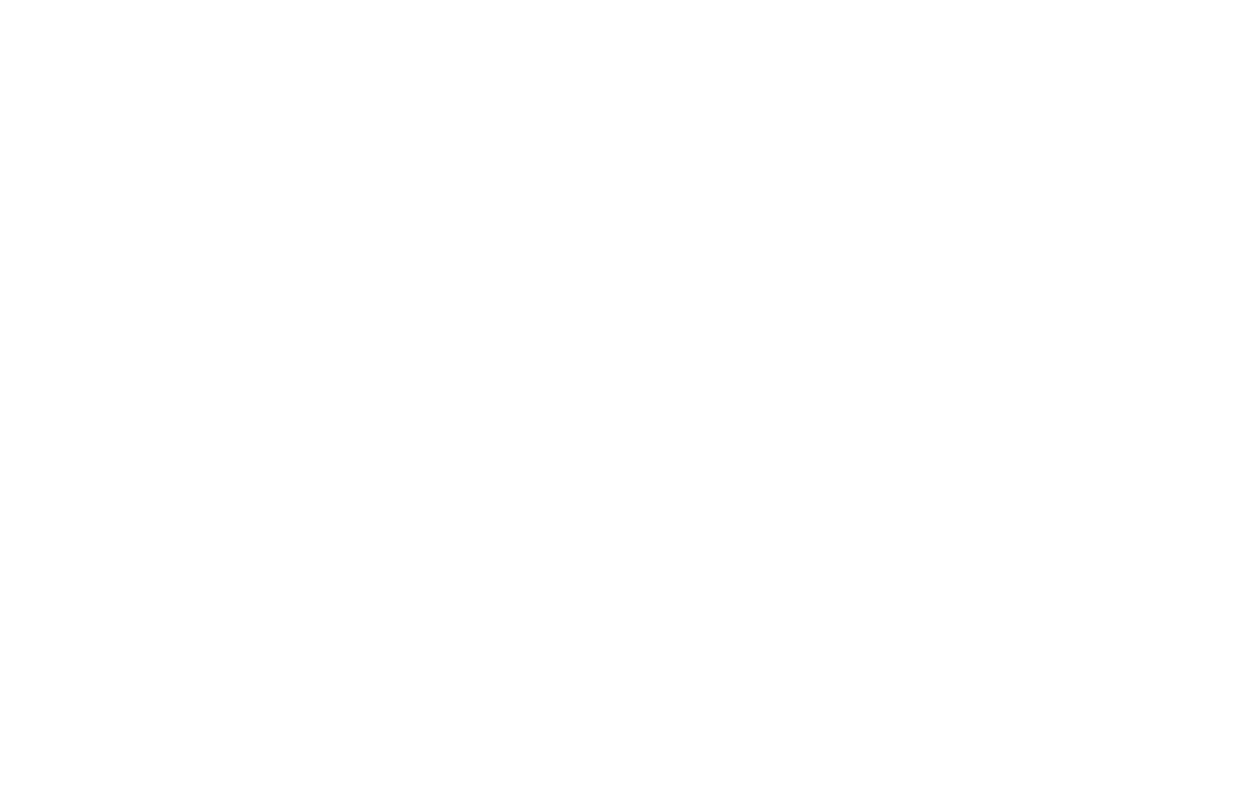 scroll, scrollTop: 0, scrollLeft: 0, axis: both 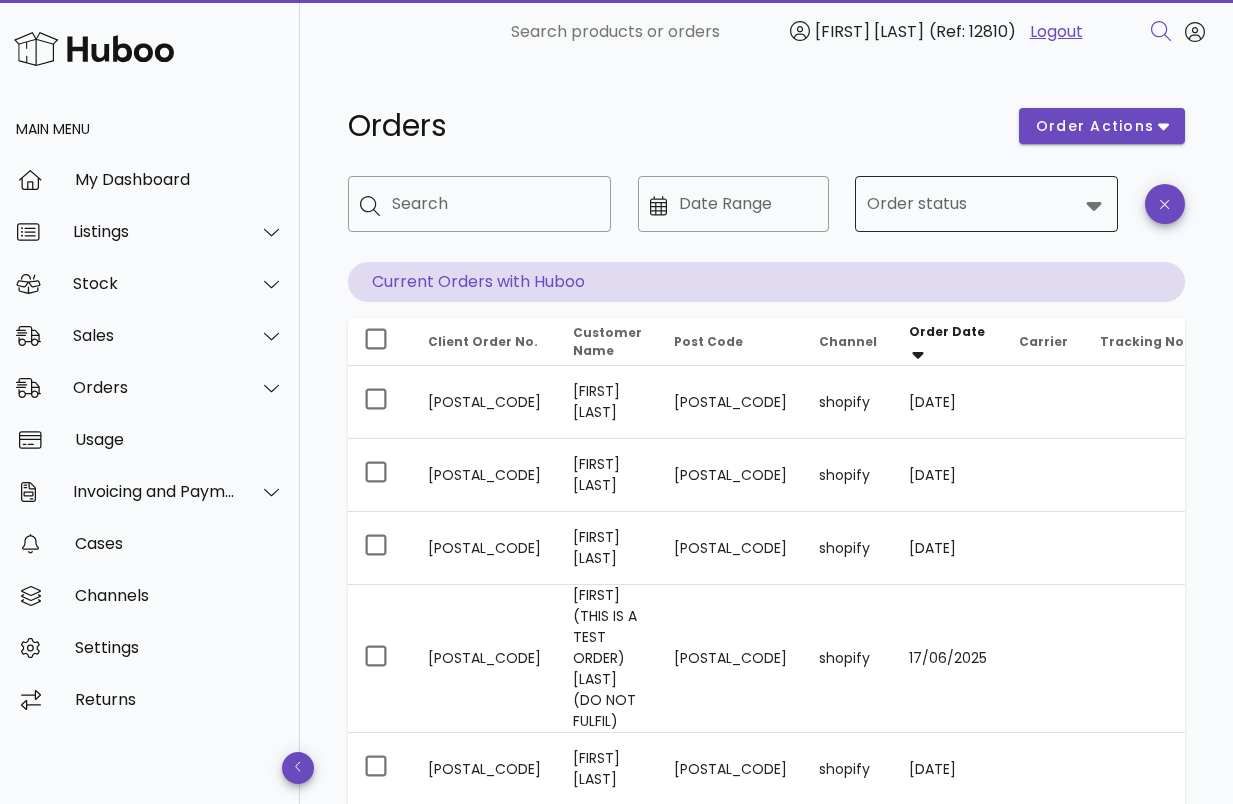 click on "Order status" at bounding box center (972, 204) 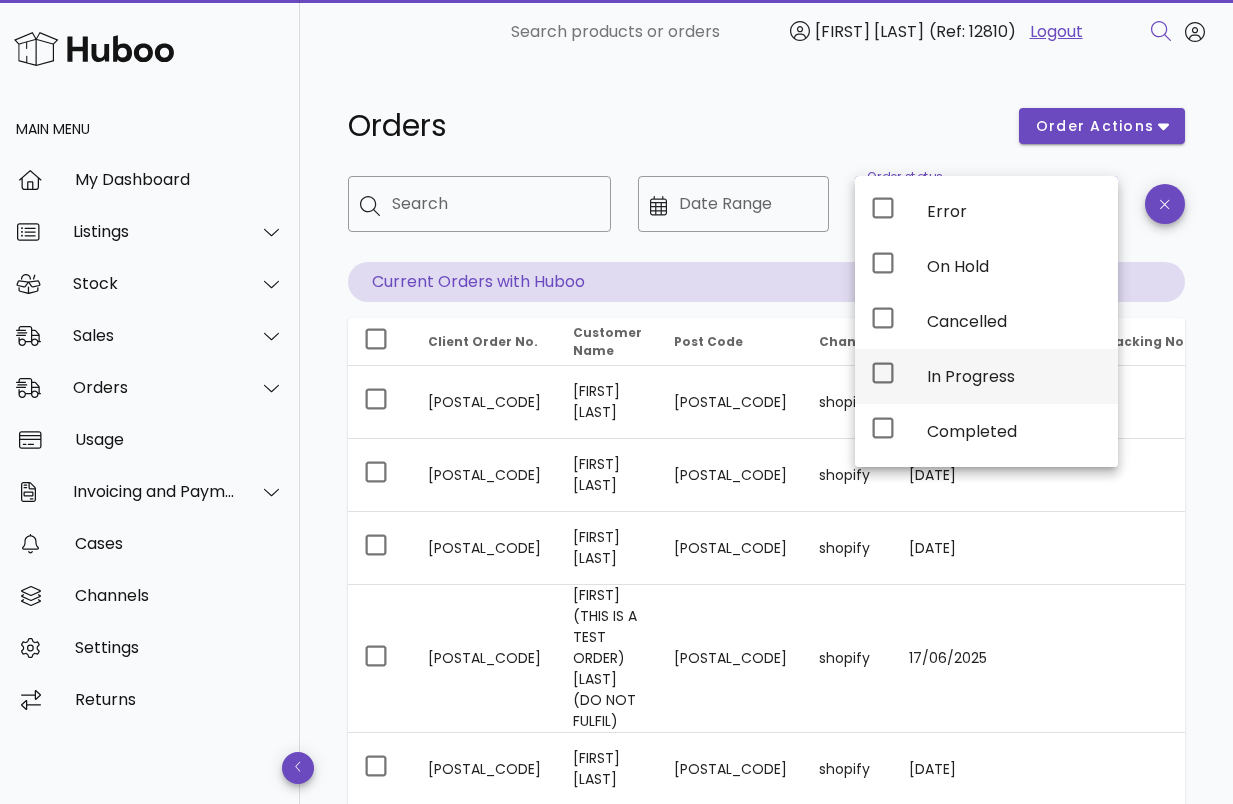 click 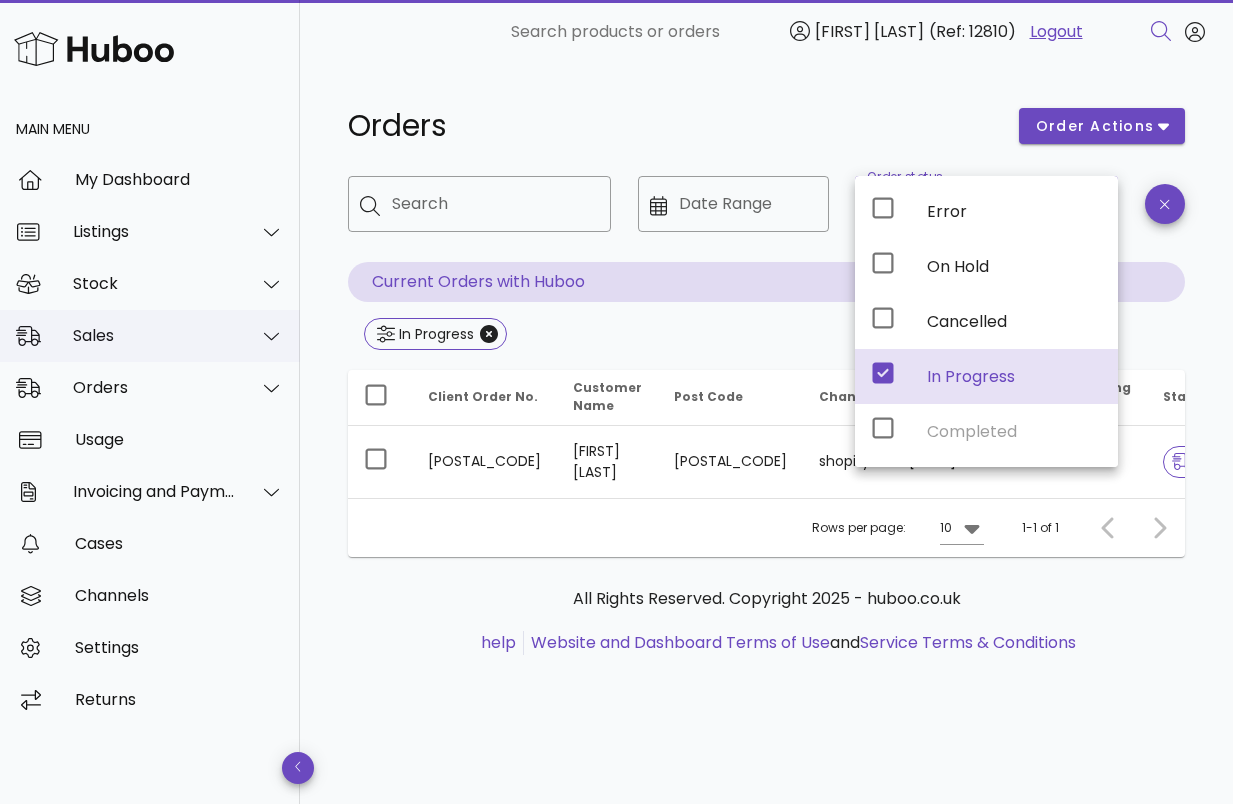 click on "Sales" at bounding box center (154, 335) 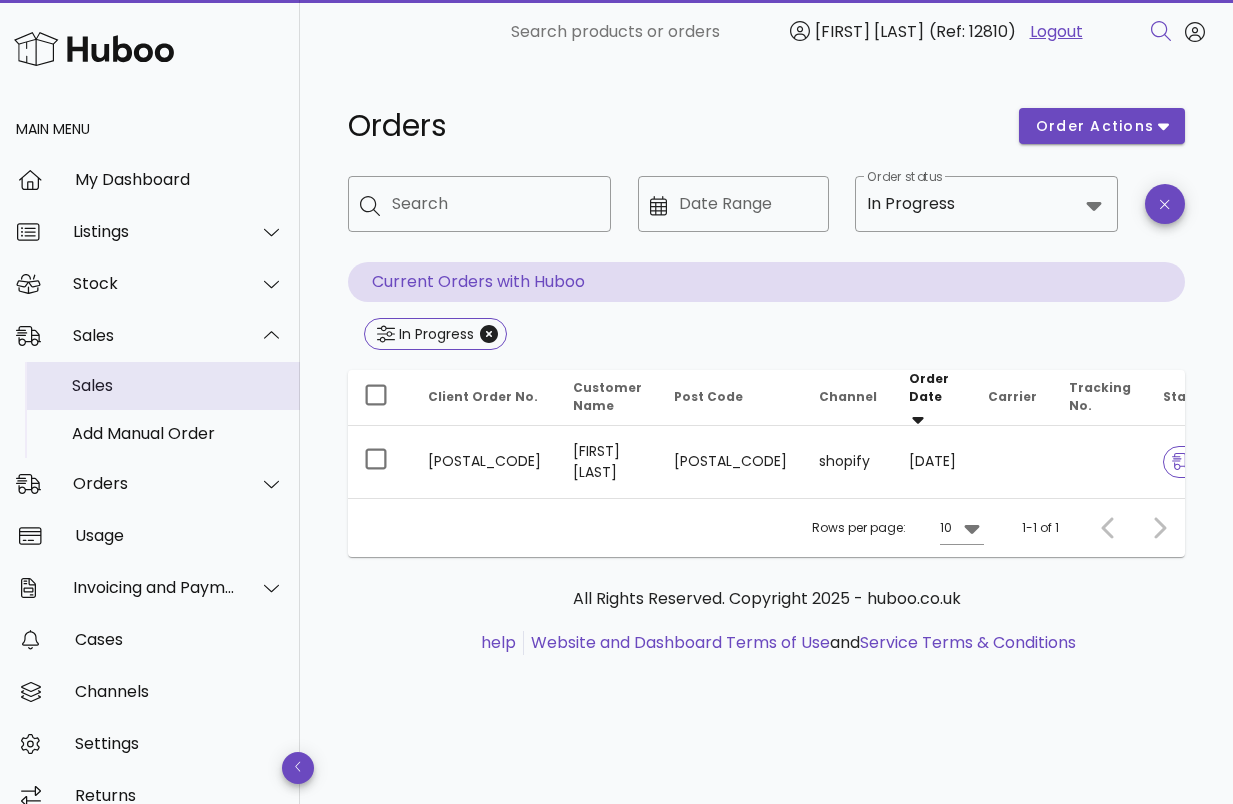 click on "Sales" at bounding box center (178, 385) 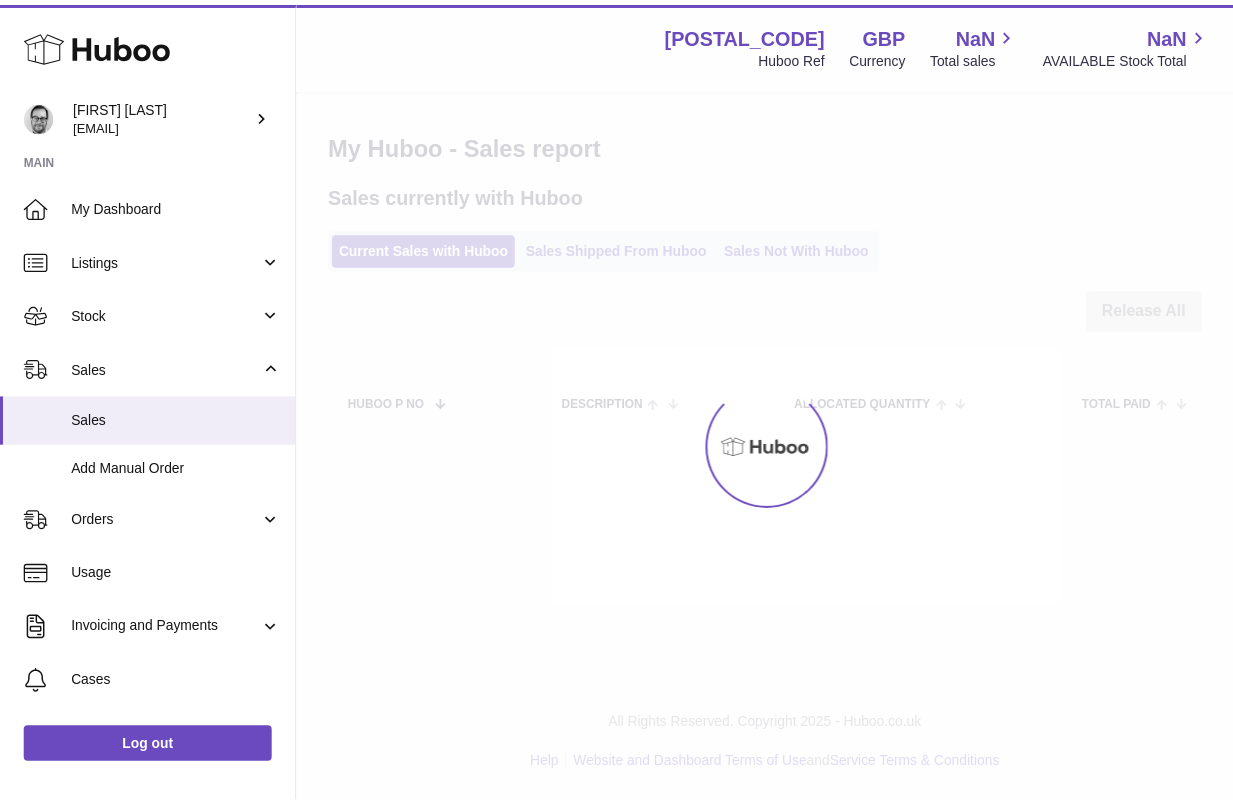 scroll, scrollTop: 0, scrollLeft: 0, axis: both 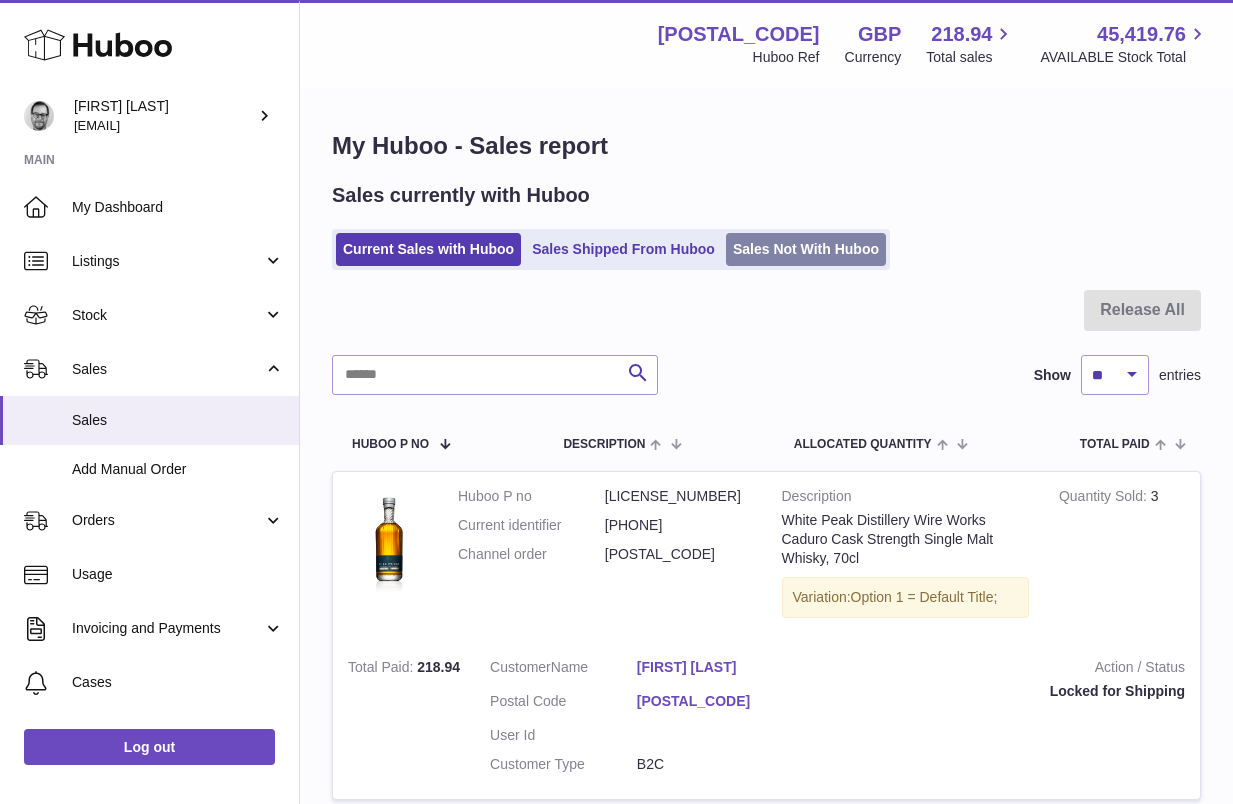 click on "Sales Not With Huboo" at bounding box center [806, 249] 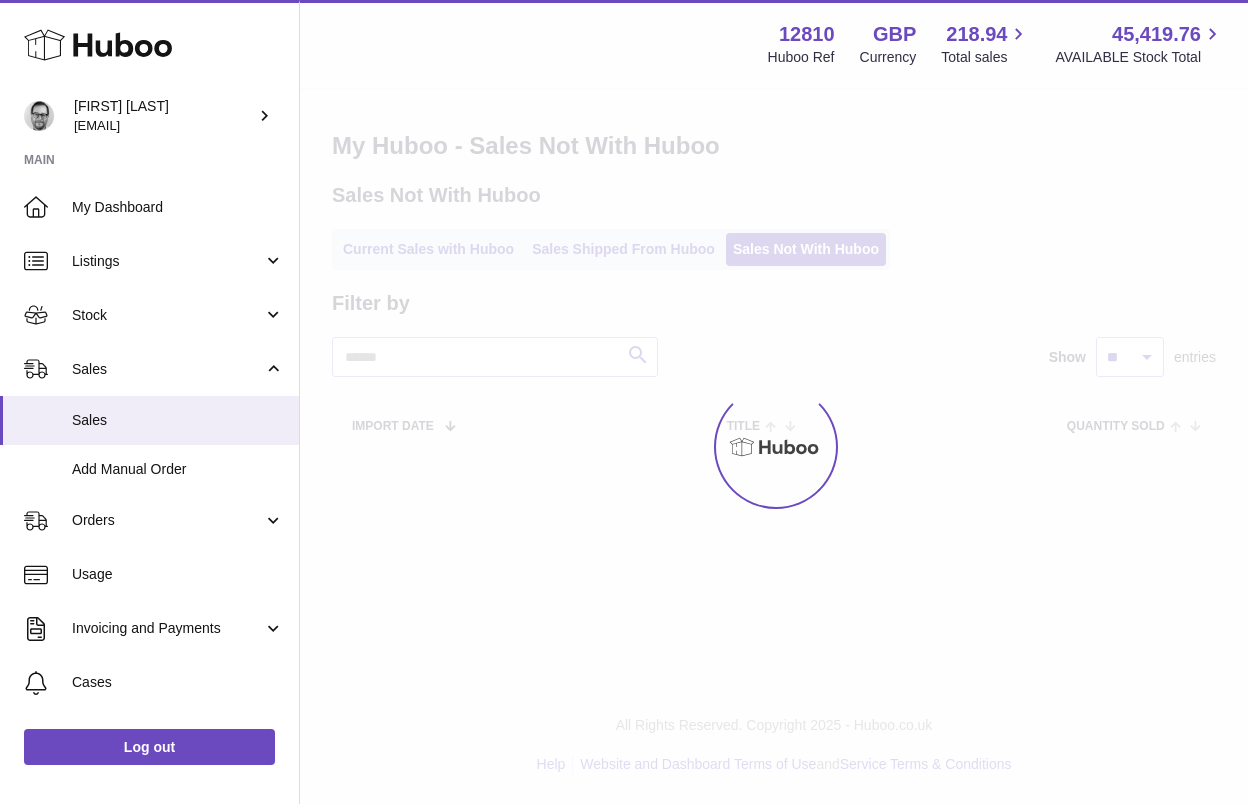 scroll, scrollTop: 0, scrollLeft: 0, axis: both 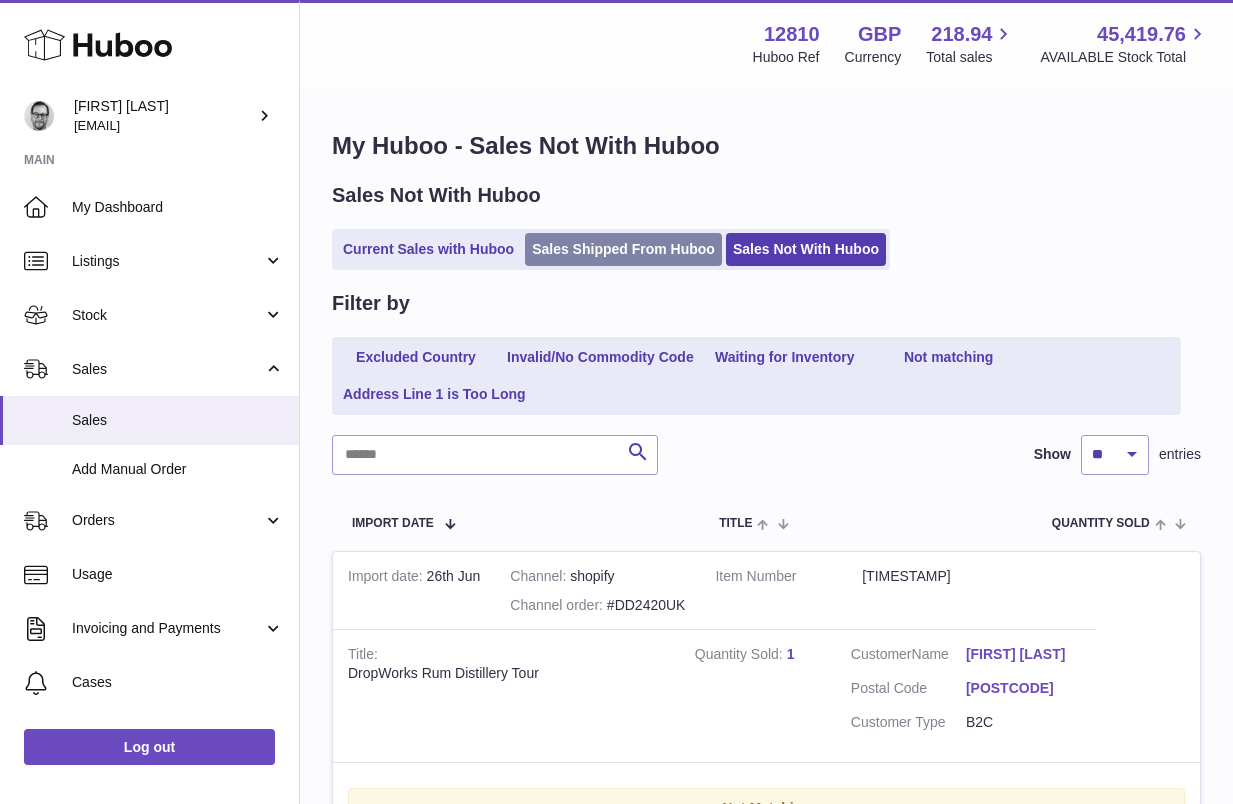 click on "Sales Shipped From Huboo" at bounding box center (623, 249) 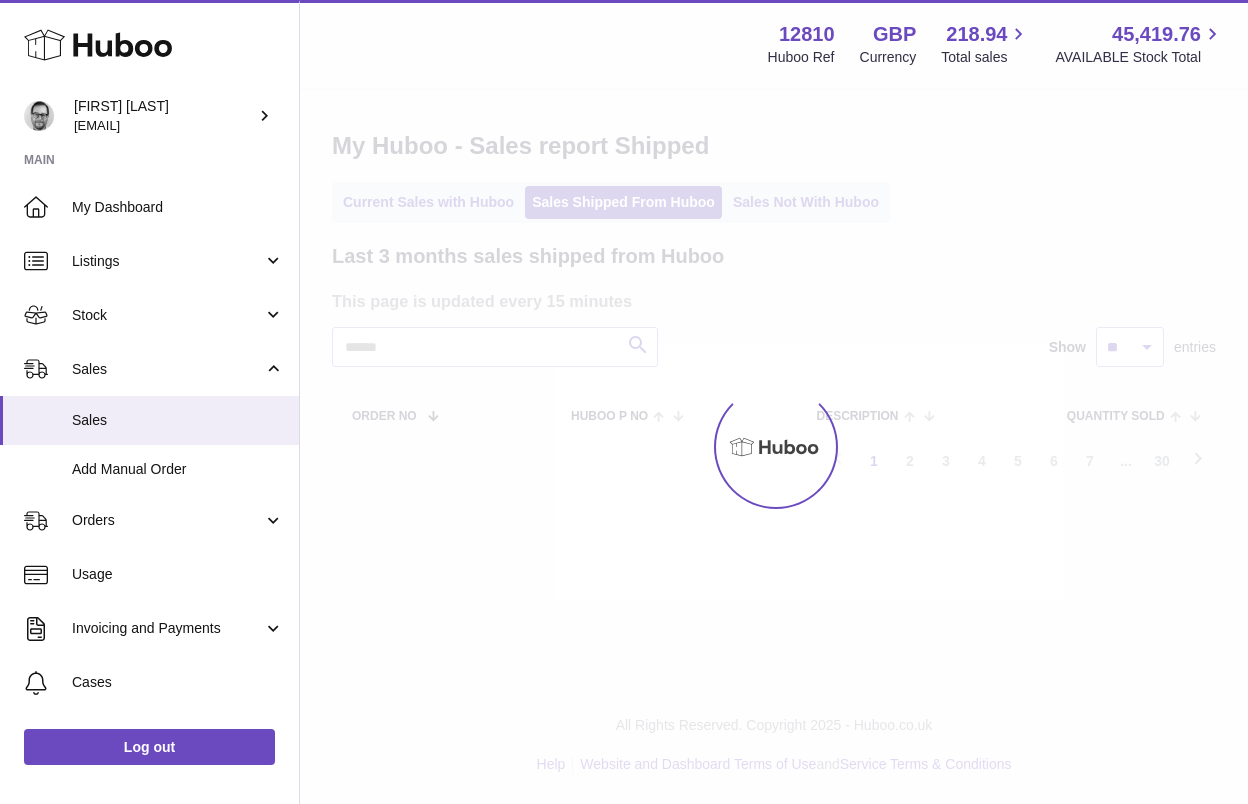 scroll, scrollTop: 0, scrollLeft: 0, axis: both 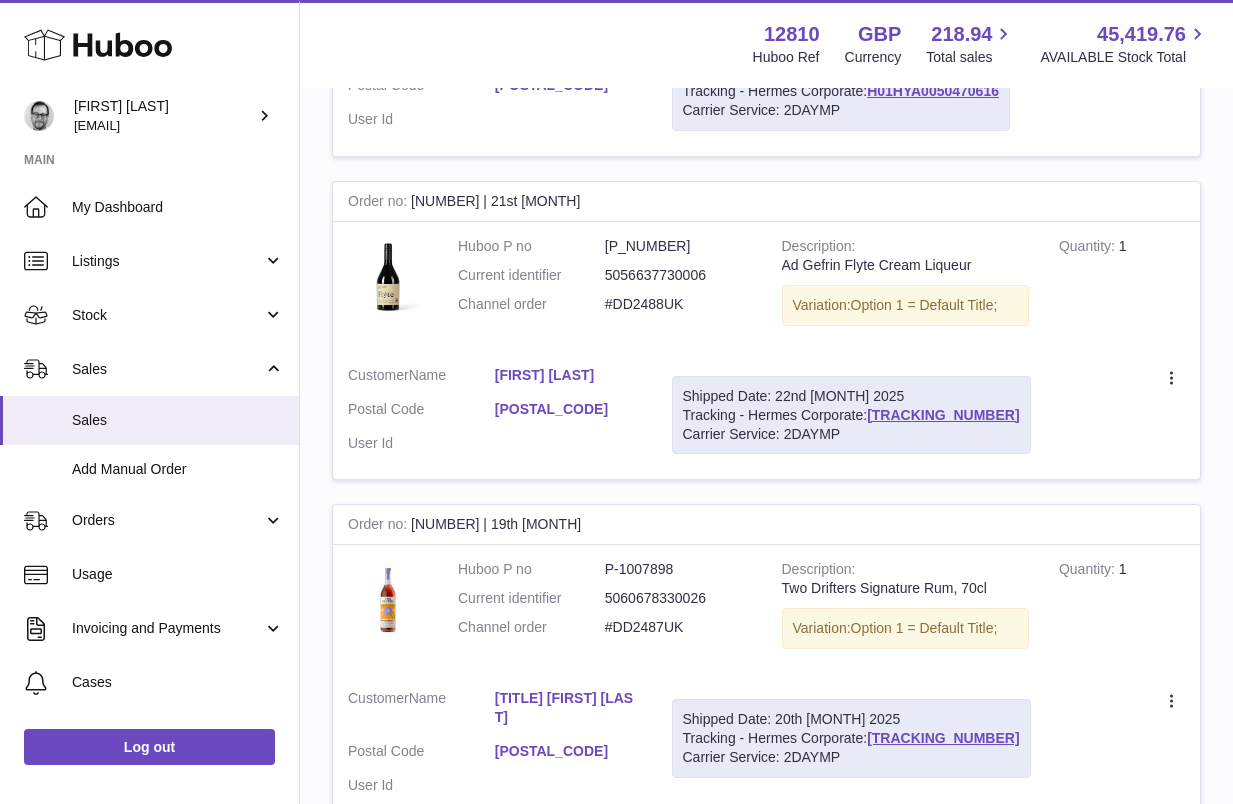 click on "[POSTAL_CODE]" at bounding box center (568, 409) 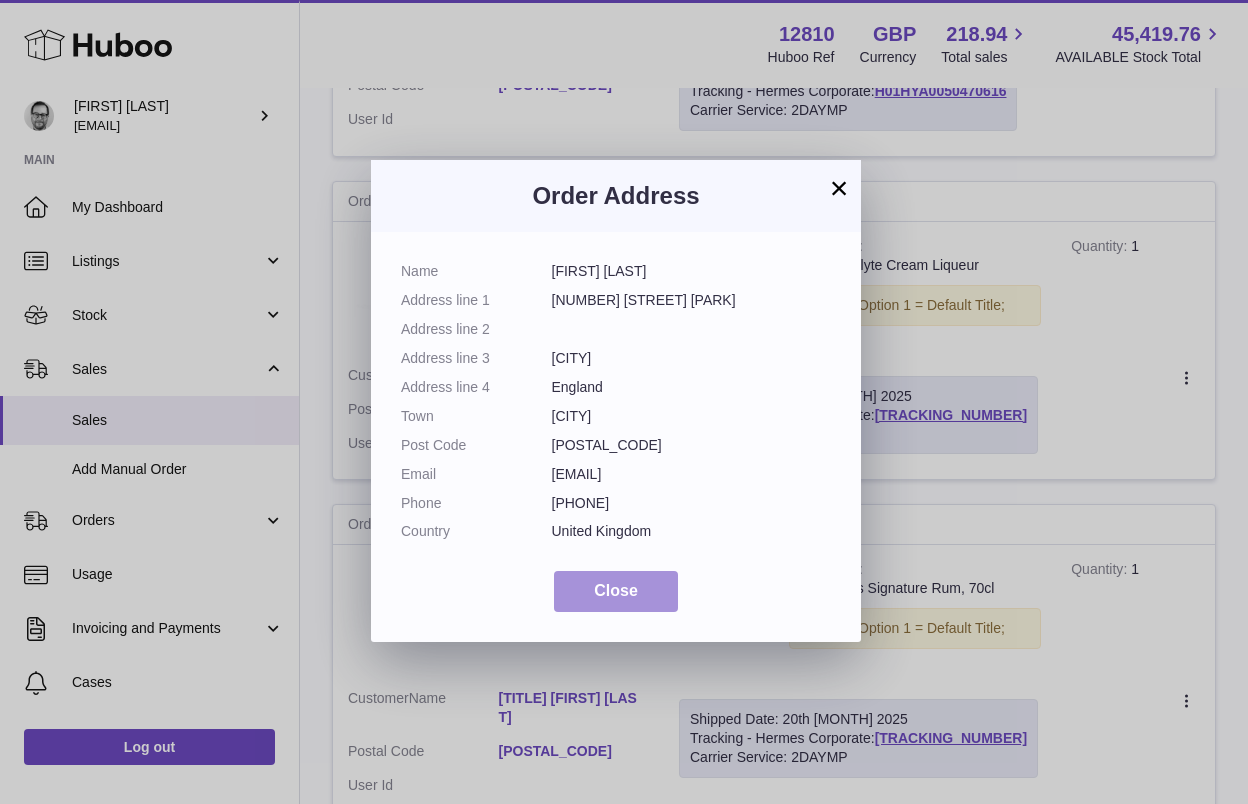 click on "Close" at bounding box center (616, 590) 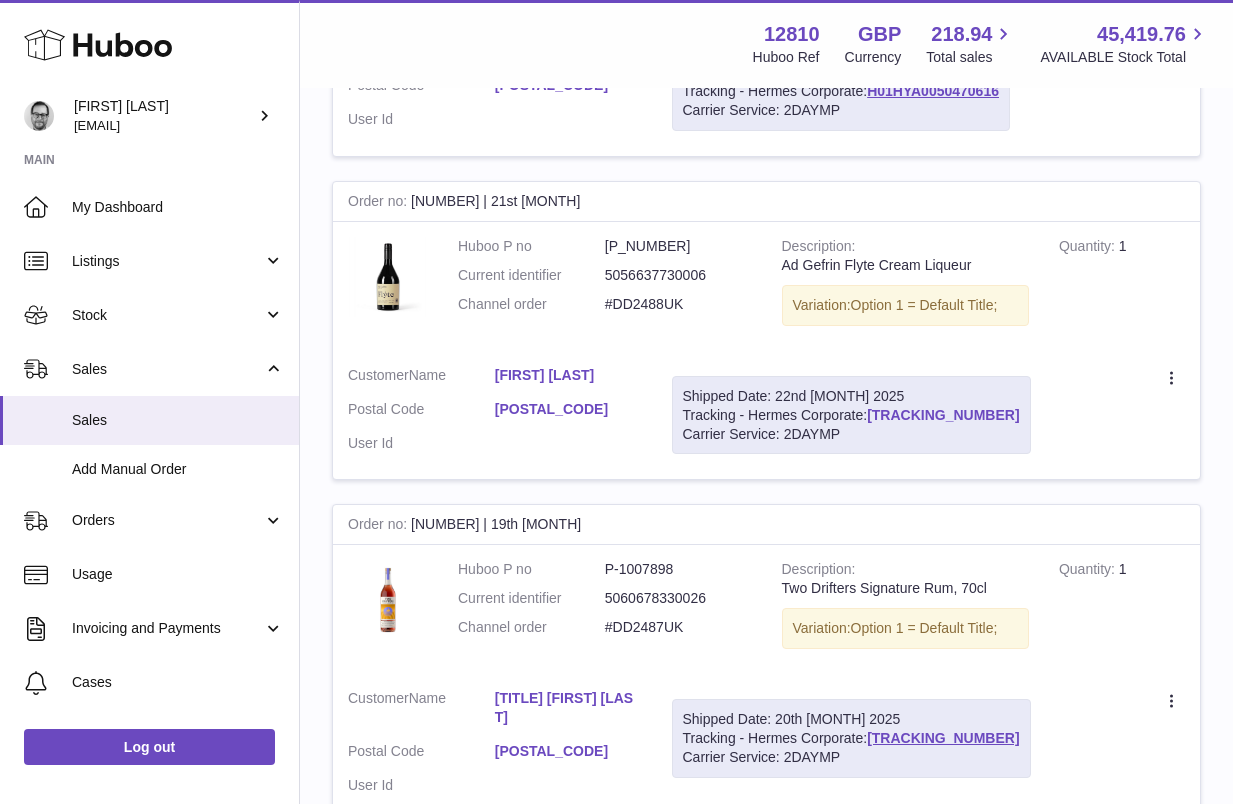 click on "[TRACKING_NUMBER]" at bounding box center (943, 415) 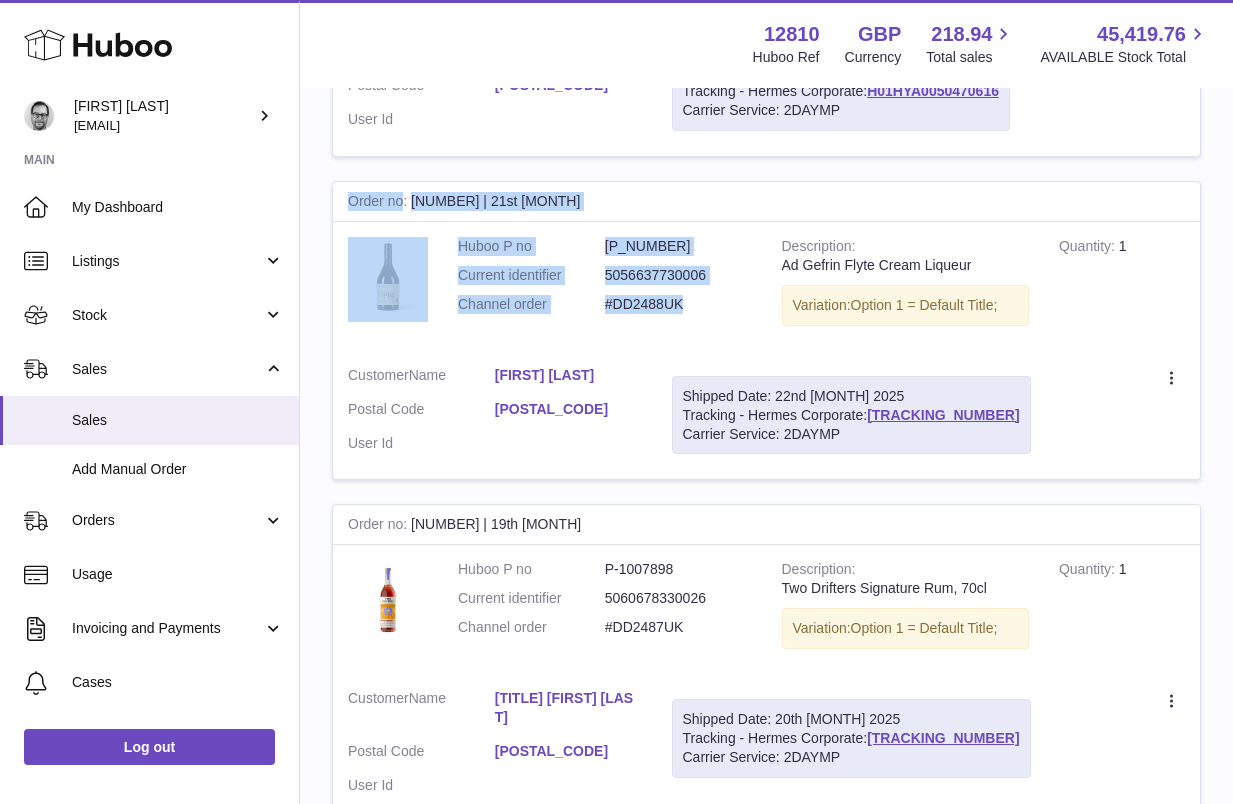 drag, startPoint x: 349, startPoint y: 239, endPoint x: 737, endPoint y: 351, distance: 403.84155 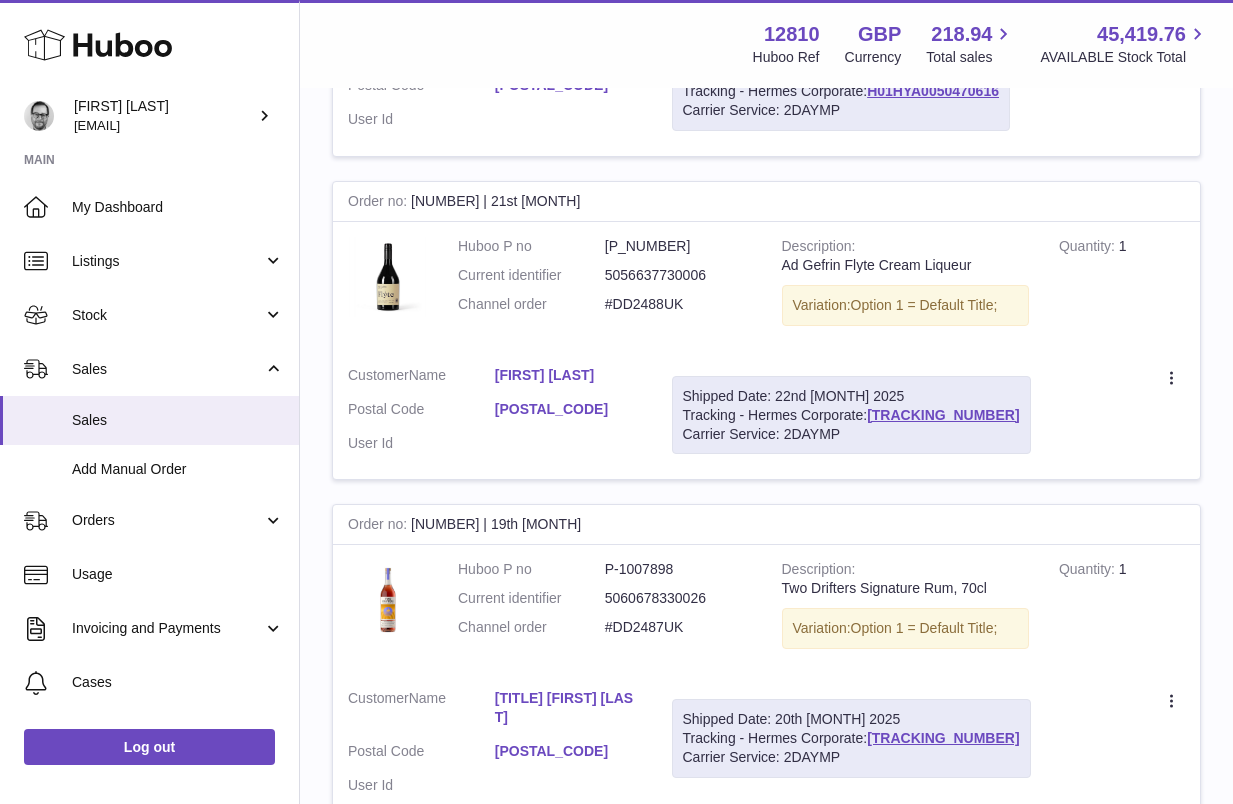click on "Quantity
1" at bounding box center (1122, 286) 